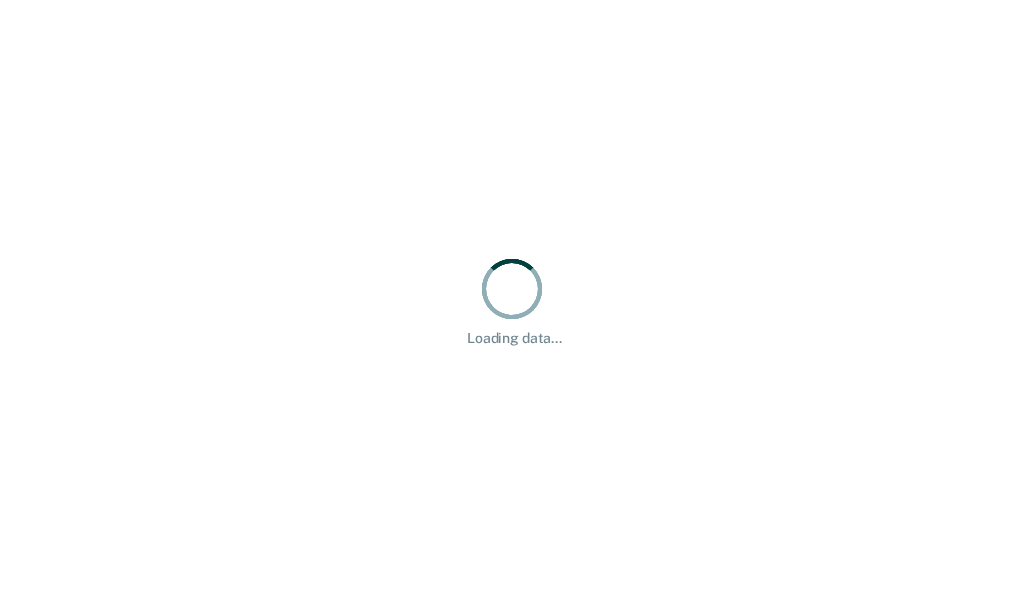 scroll, scrollTop: 0, scrollLeft: 0, axis: both 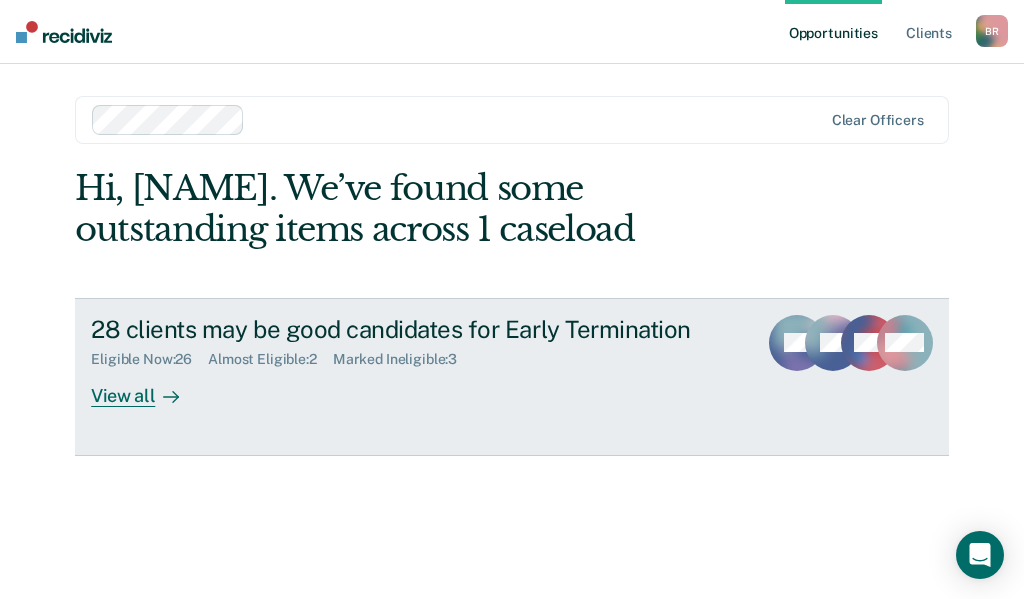 click on "View all" at bounding box center (147, 387) 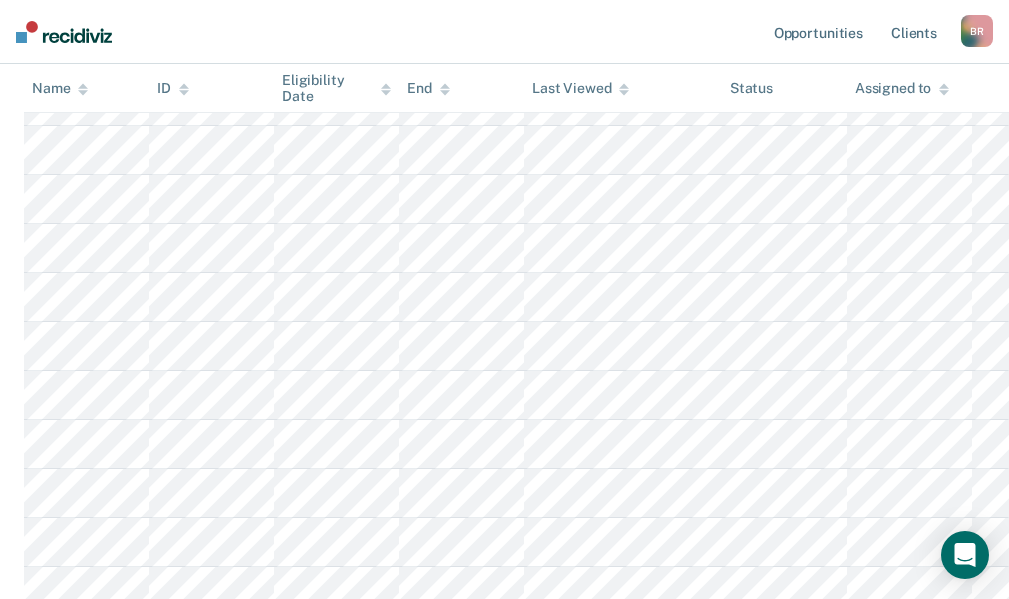 scroll, scrollTop: 1100, scrollLeft: 0, axis: vertical 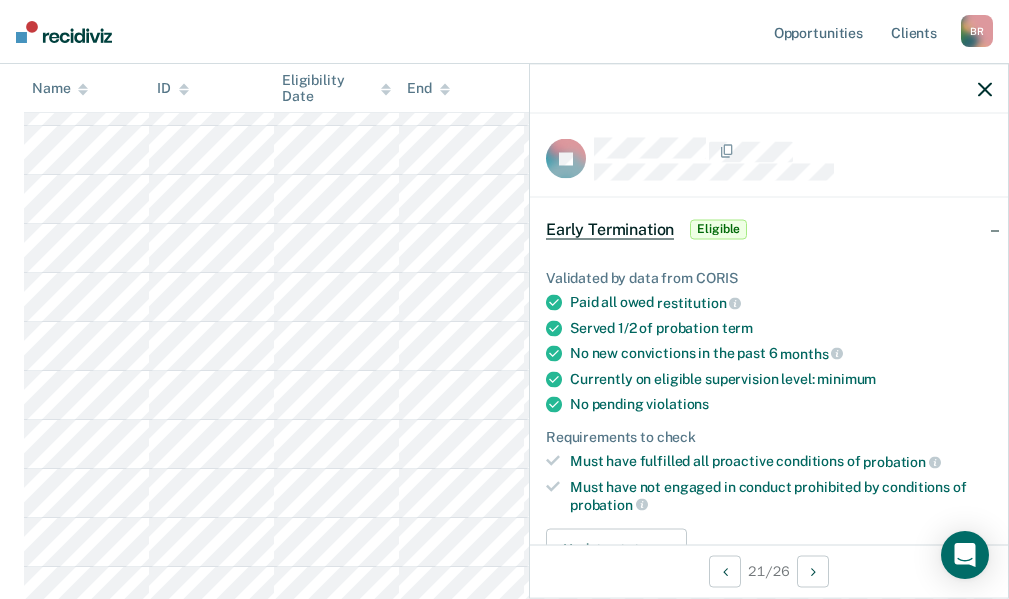 click at bounding box center (769, 89) 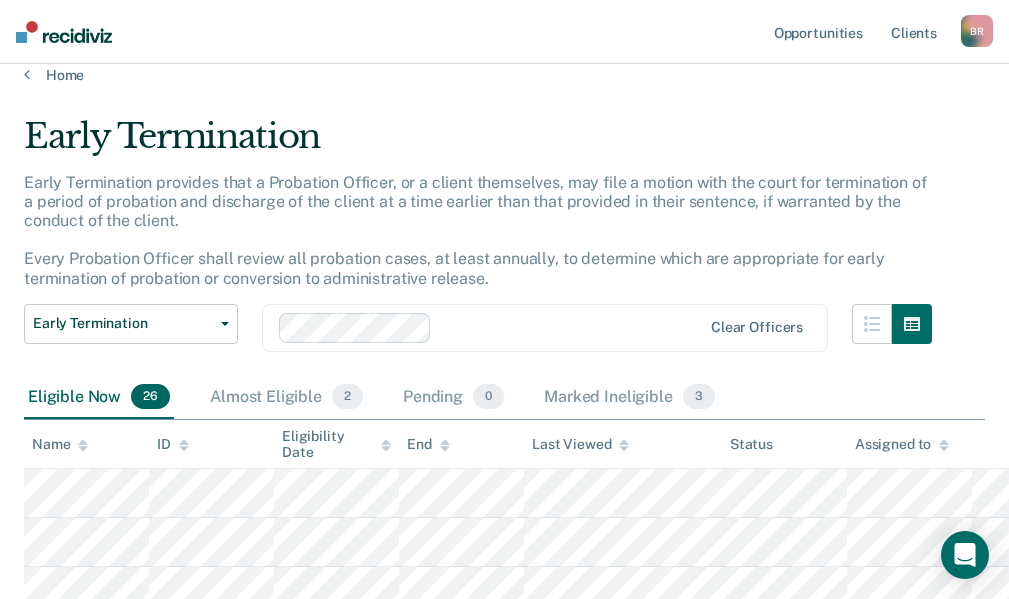 scroll, scrollTop: 0, scrollLeft: 0, axis: both 